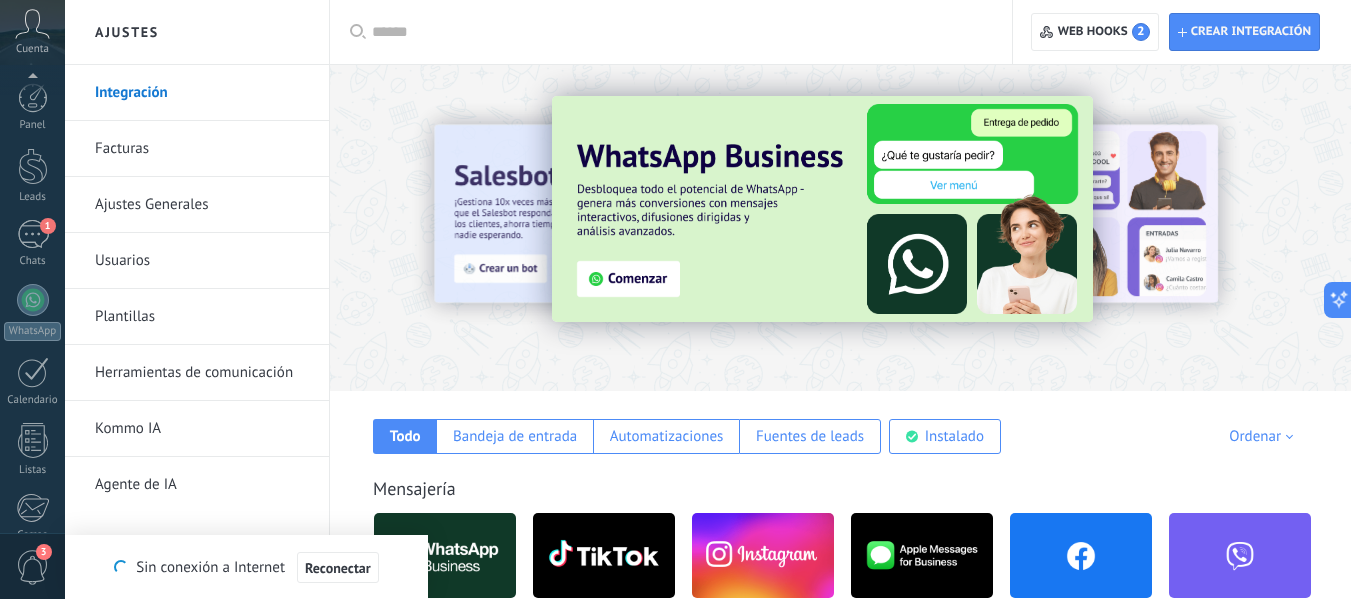scroll, scrollTop: 0, scrollLeft: 0, axis: both 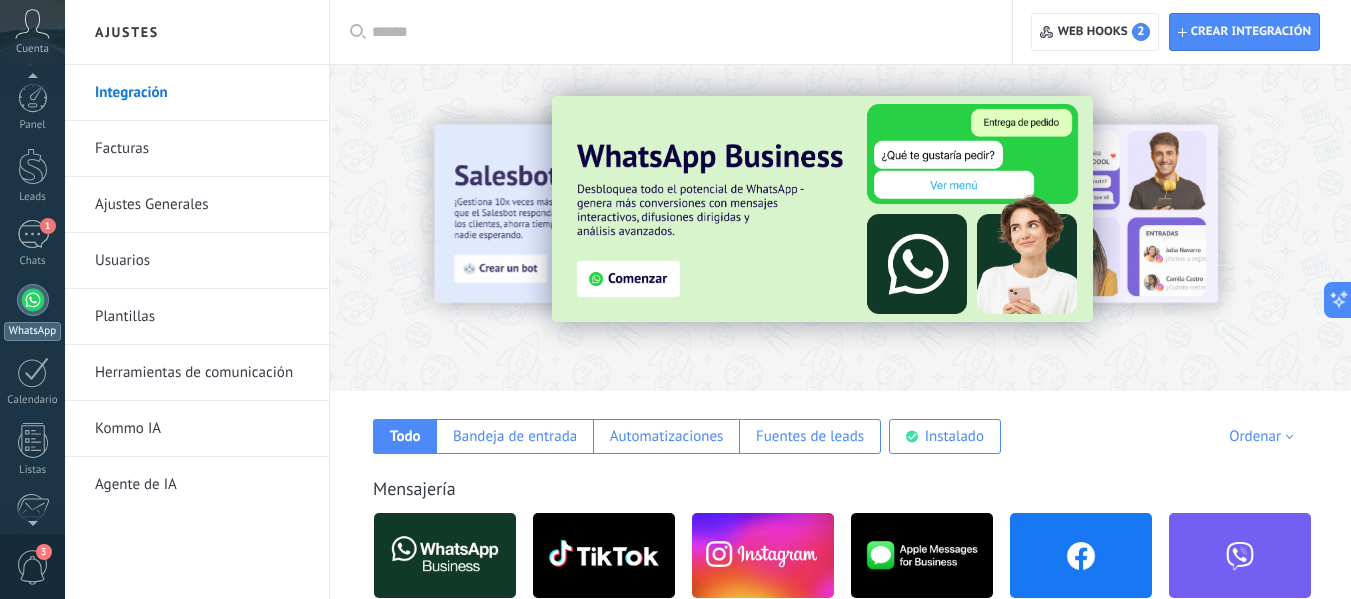 click at bounding box center (33, 300) 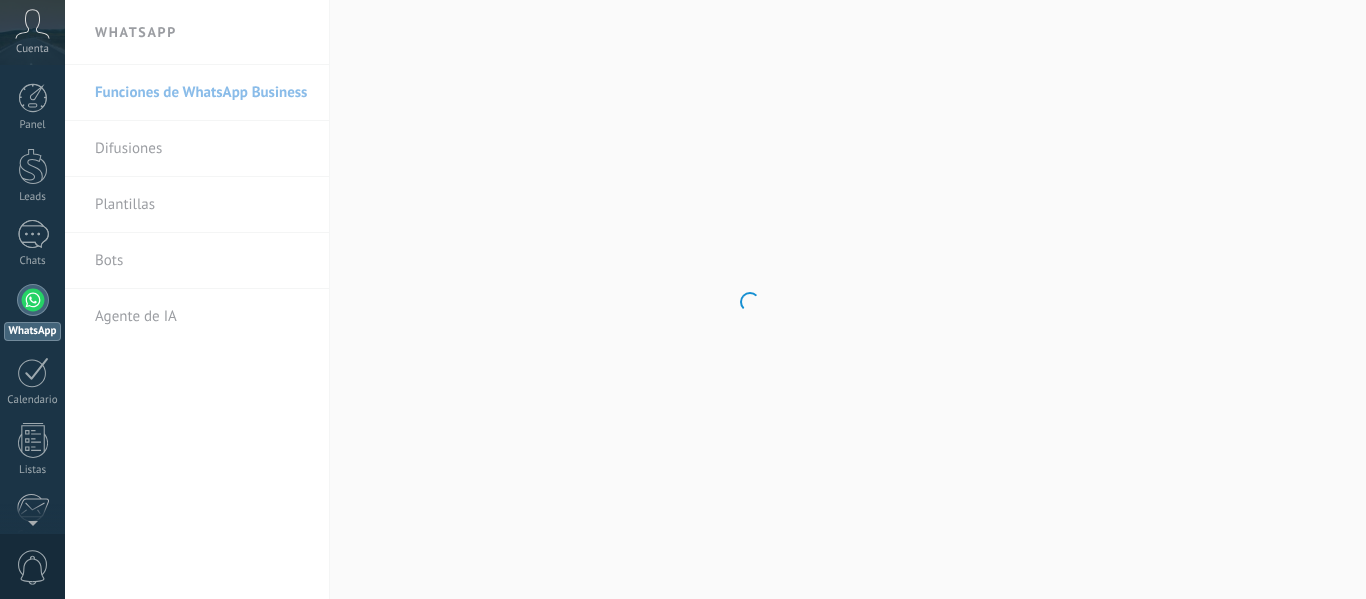 scroll, scrollTop: 0, scrollLeft: 0, axis: both 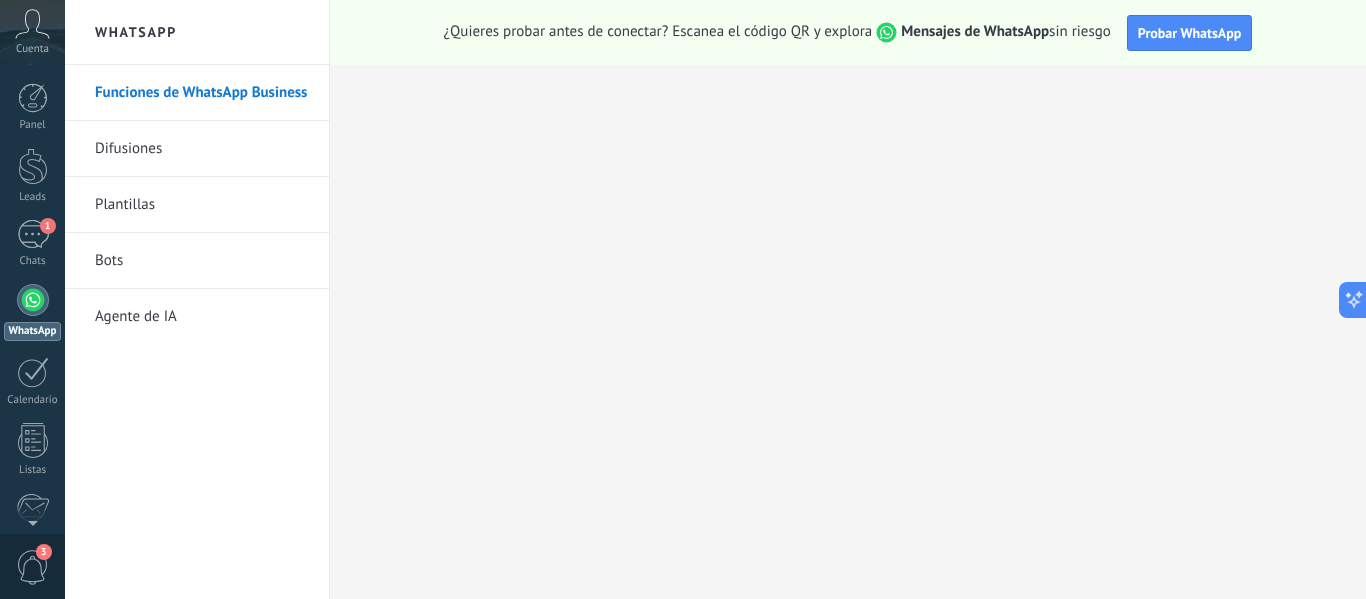 click on "1" at bounding box center [33, 234] 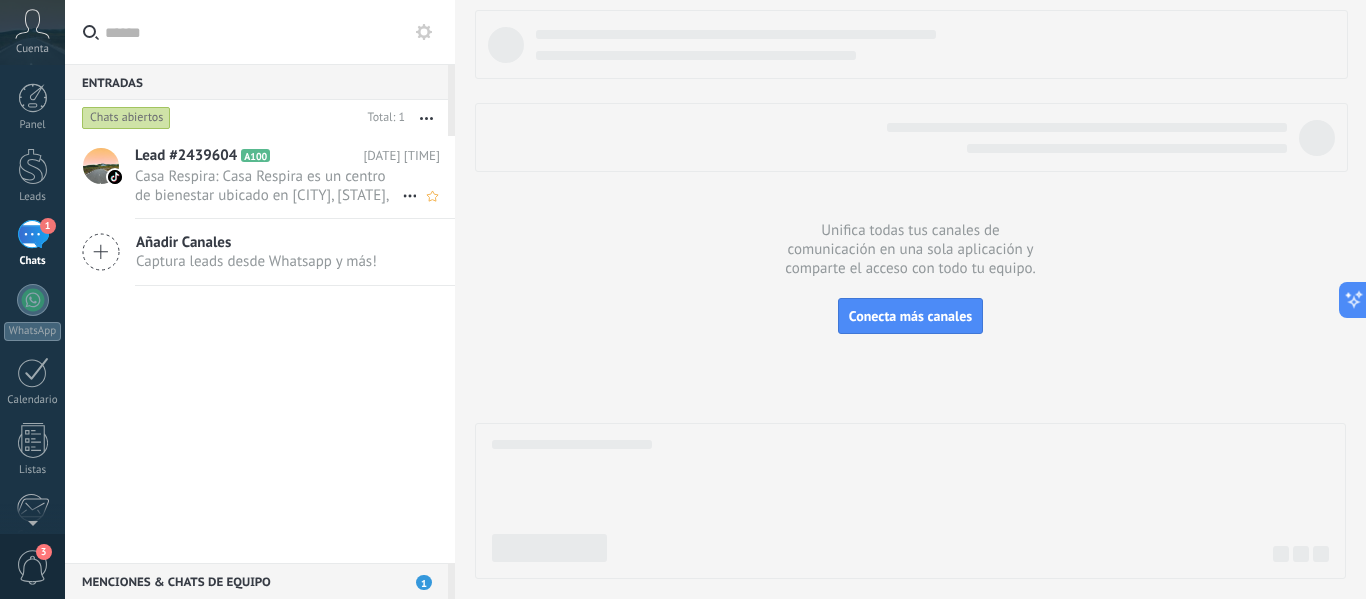 click on "Casa Respira: Casa Respira es un centro de bienestar ubicado en Mexicali, B.C., diseñado como un santuario para el descanso,..." at bounding box center [268, 186] 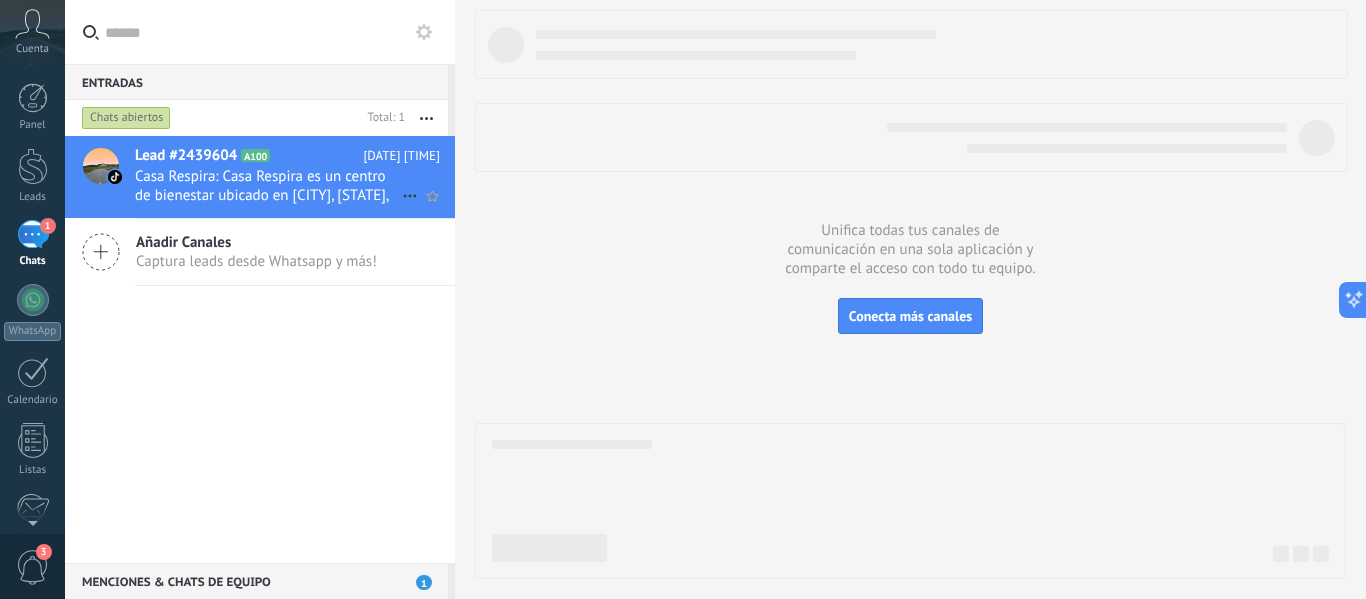 click 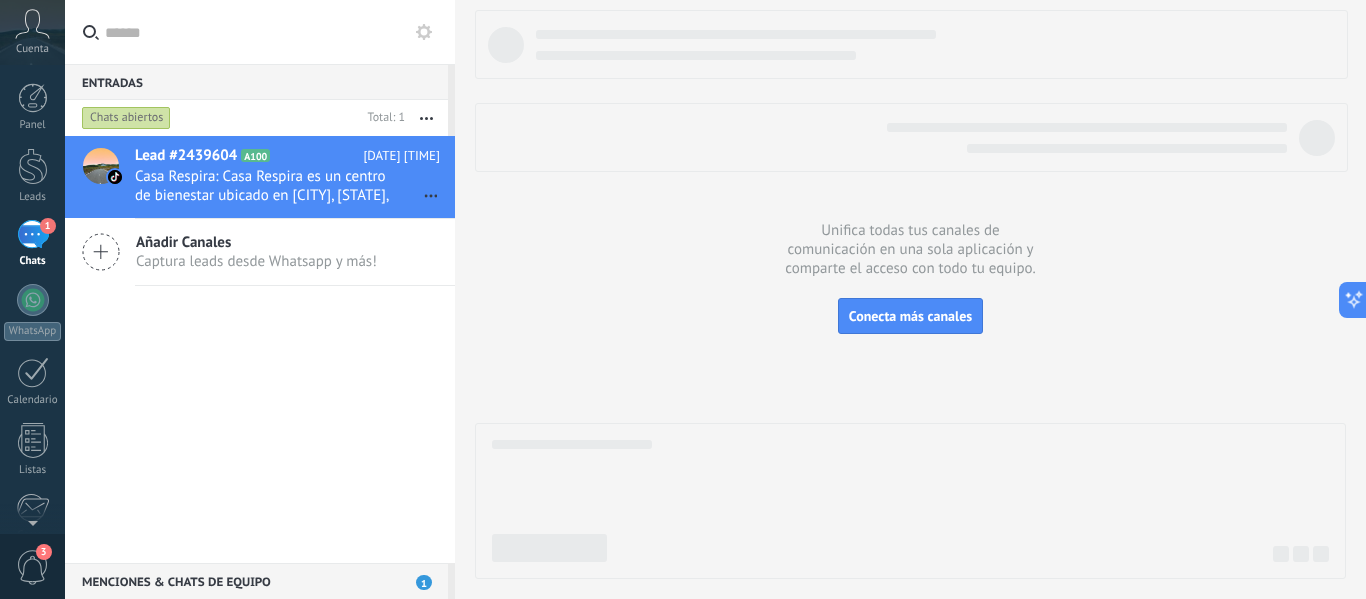 click 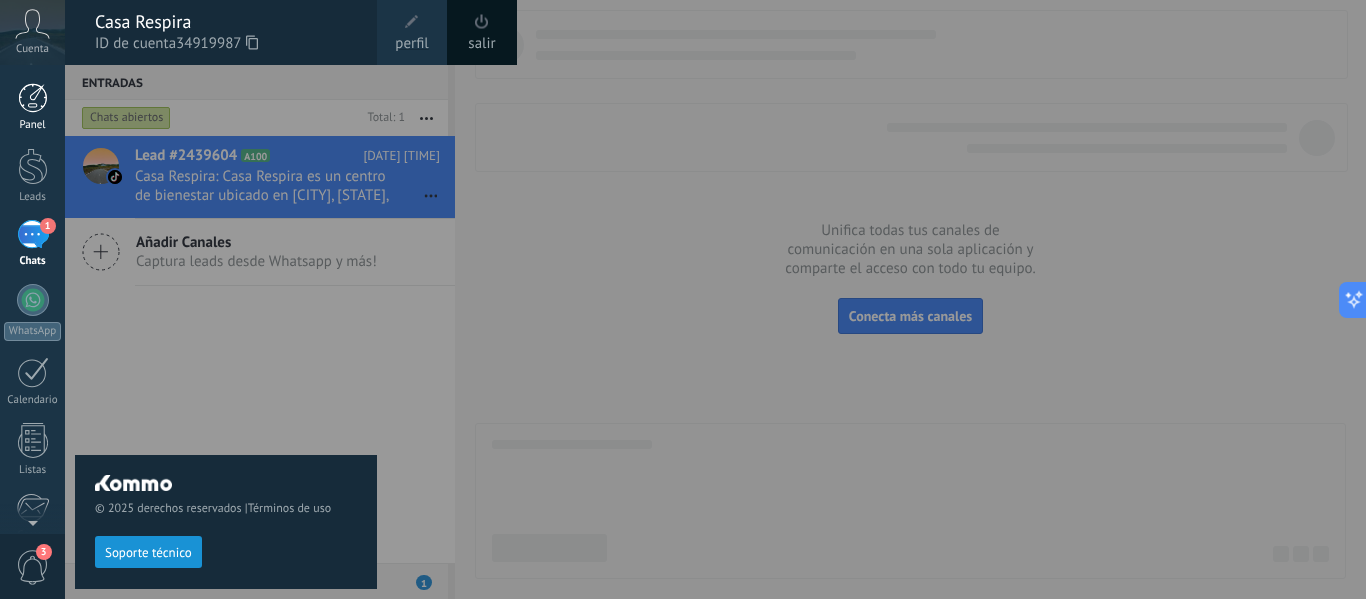 click on "Panel" at bounding box center (32, 107) 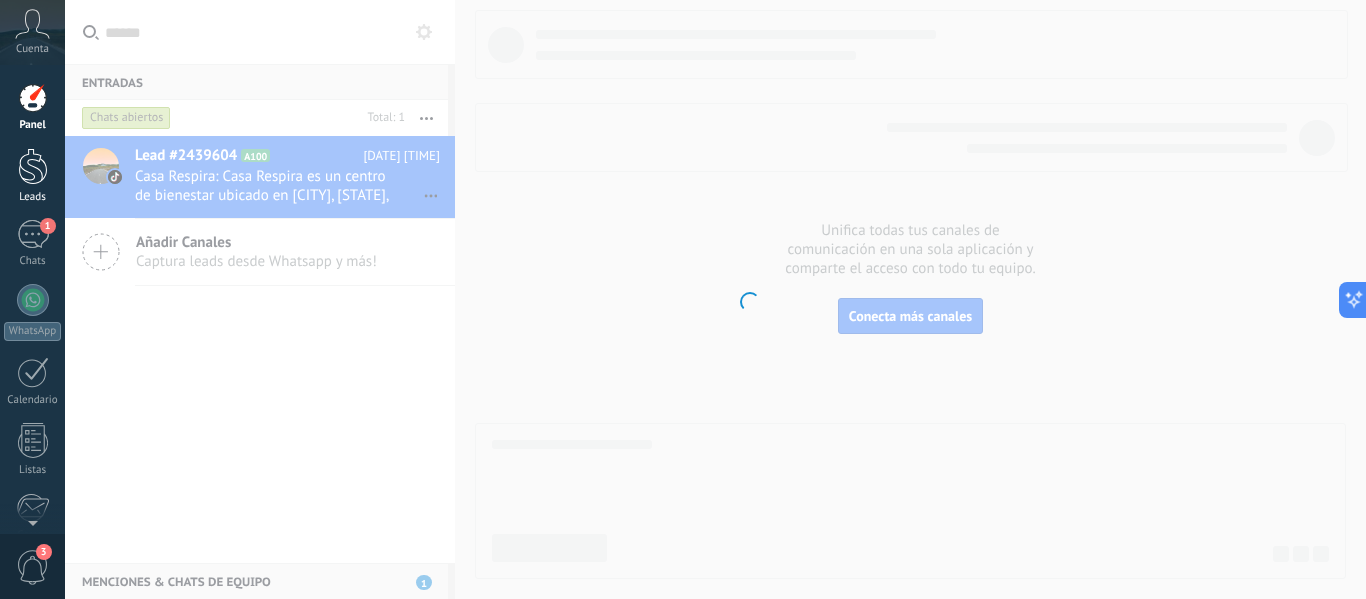 click at bounding box center (33, 166) 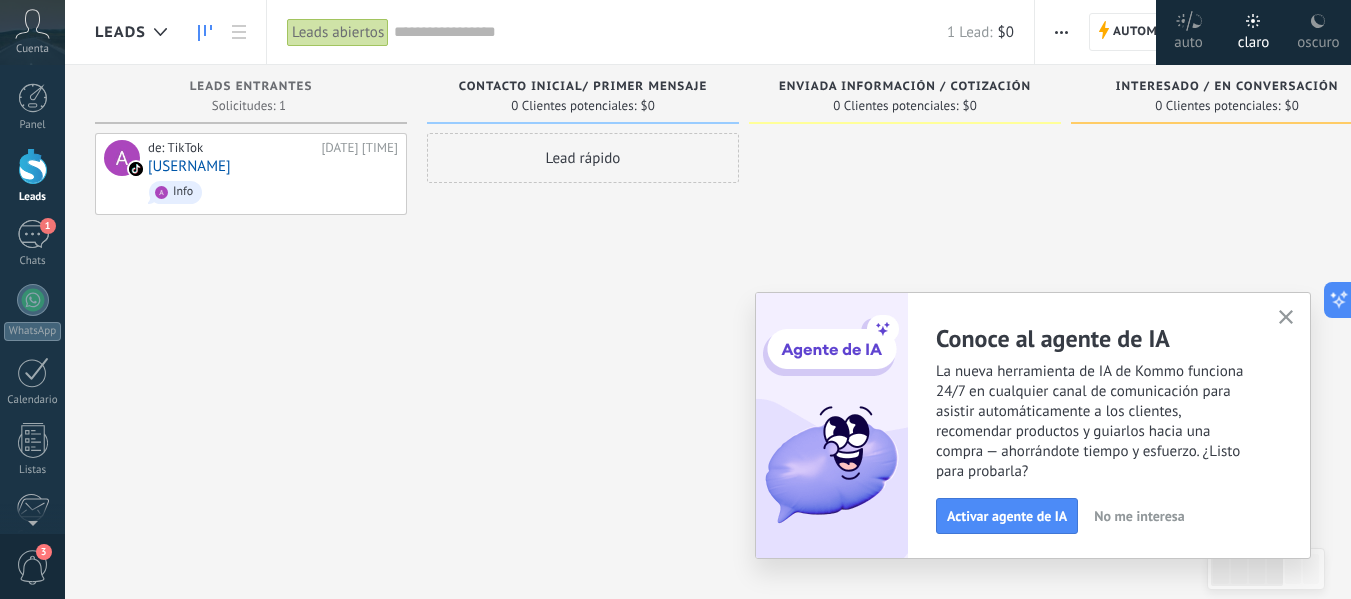 click 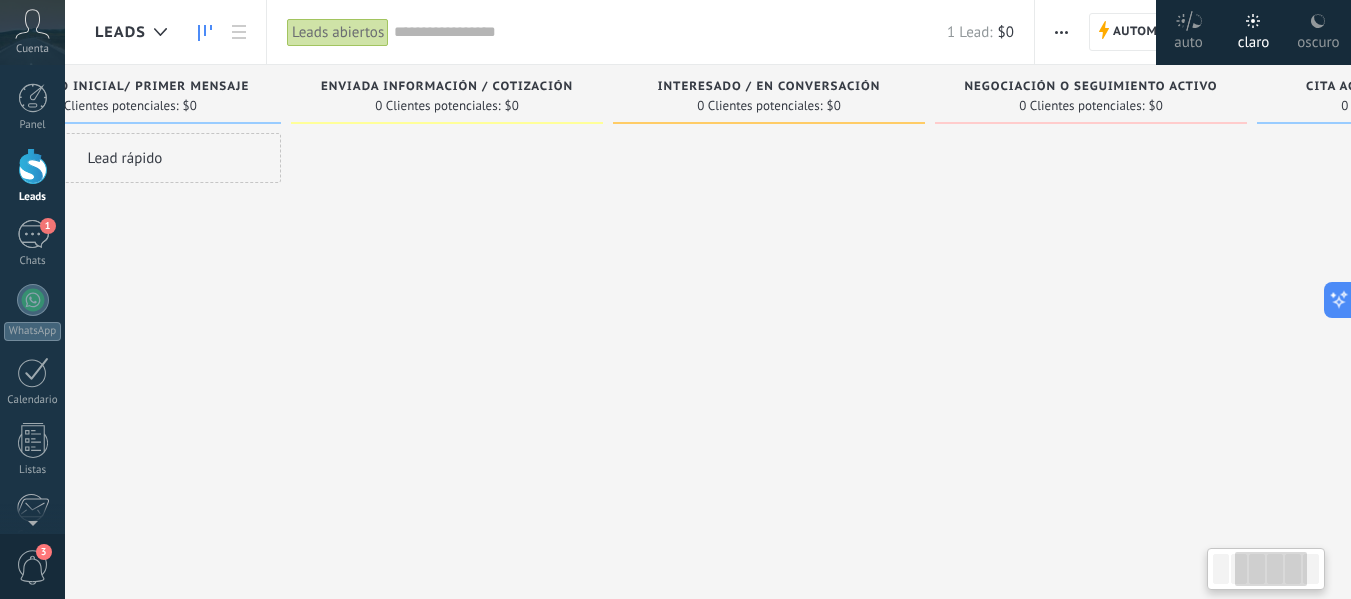 drag, startPoint x: 850, startPoint y: 326, endPoint x: 433, endPoint y: 310, distance: 417.30685 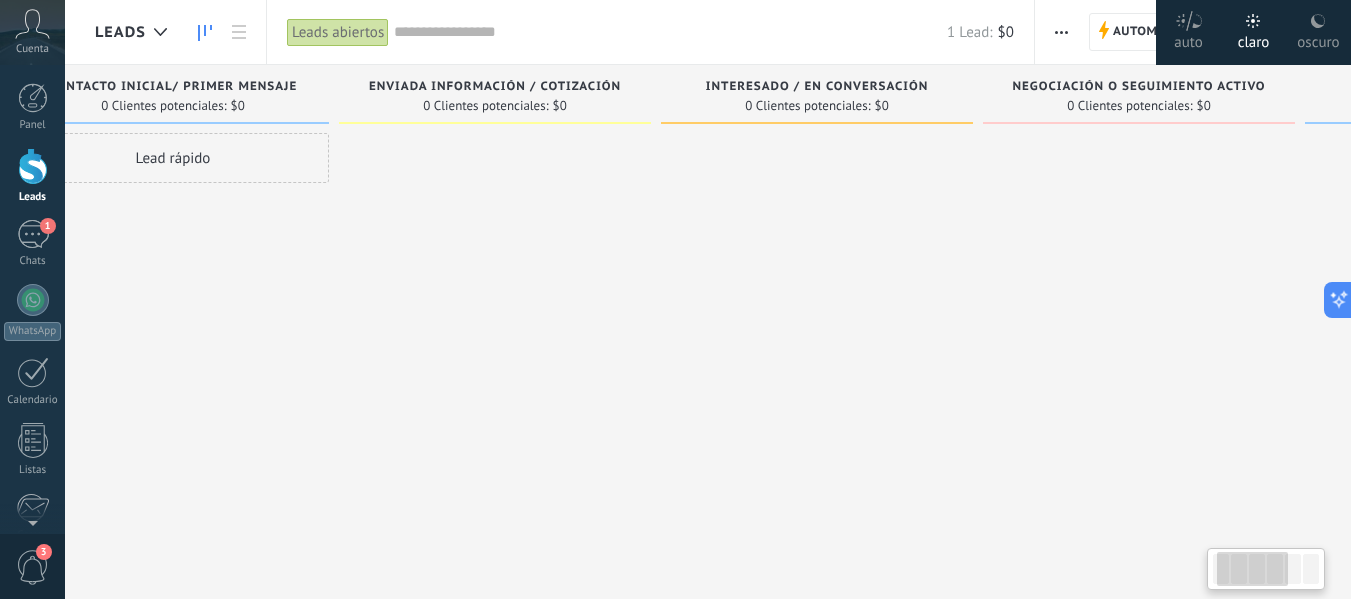 scroll, scrollTop: 0, scrollLeft: 0, axis: both 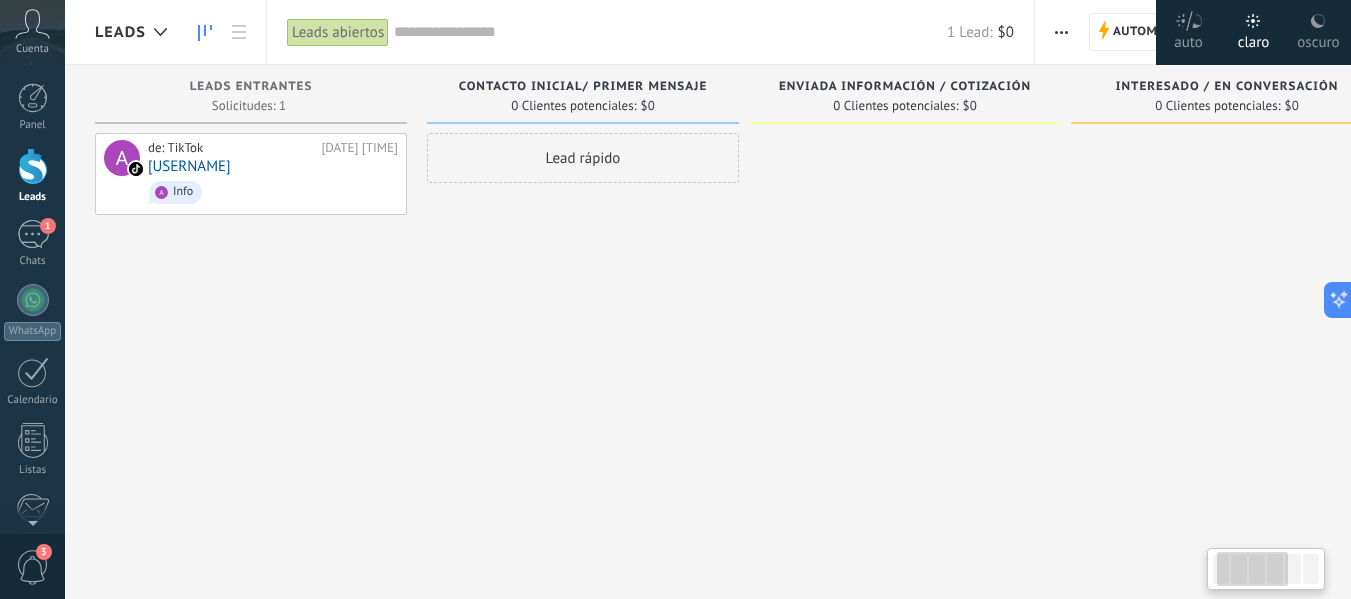 drag, startPoint x: 881, startPoint y: 312, endPoint x: 1208, endPoint y: 313, distance: 327.00153 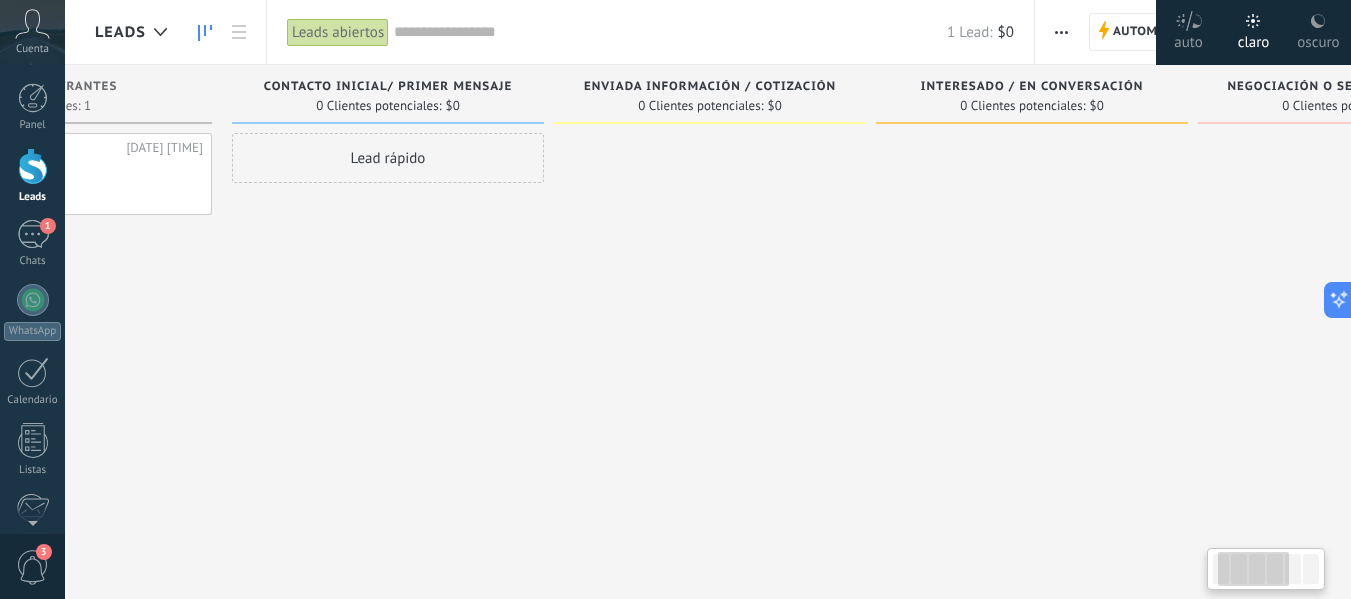 drag, startPoint x: 913, startPoint y: 284, endPoint x: 710, endPoint y: 292, distance: 203.15758 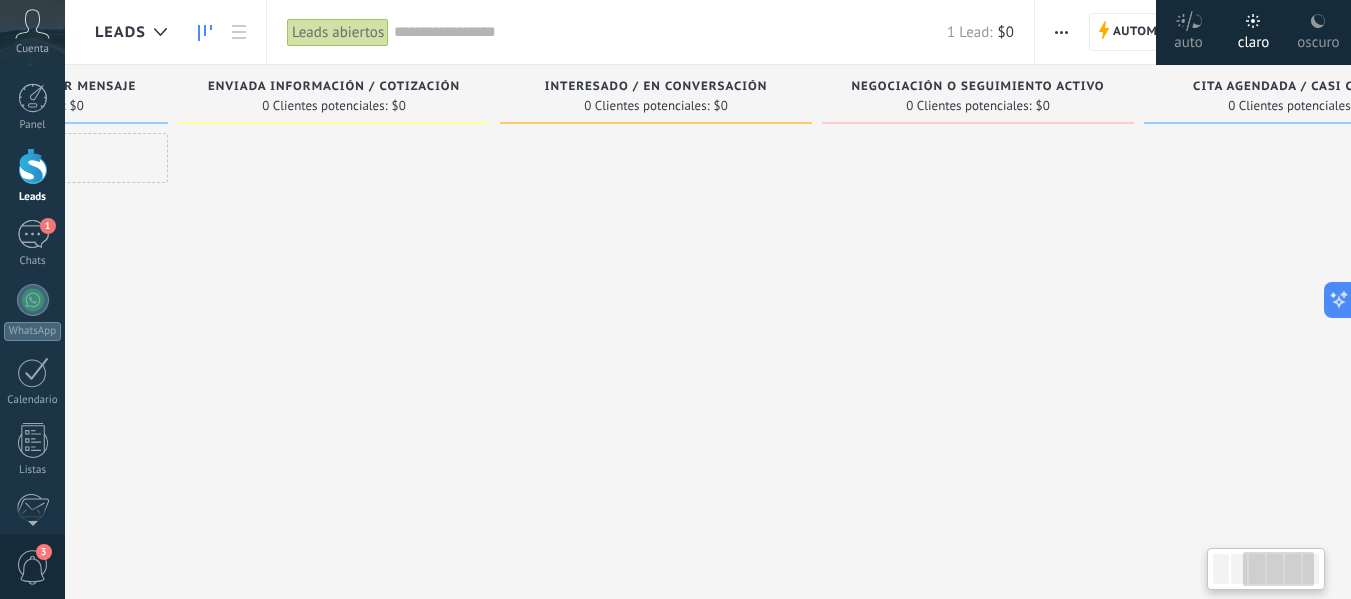 scroll, scrollTop: 0, scrollLeft: 586, axis: horizontal 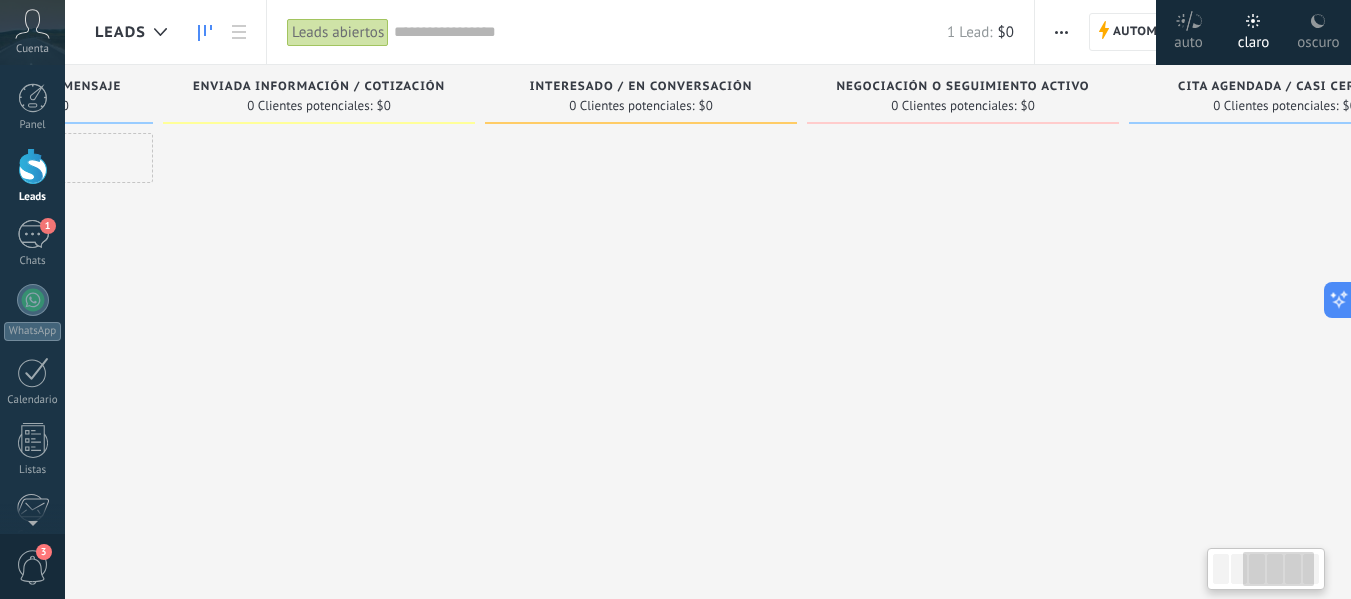 drag, startPoint x: 1029, startPoint y: 265, endPoint x: 643, endPoint y: 274, distance: 386.10492 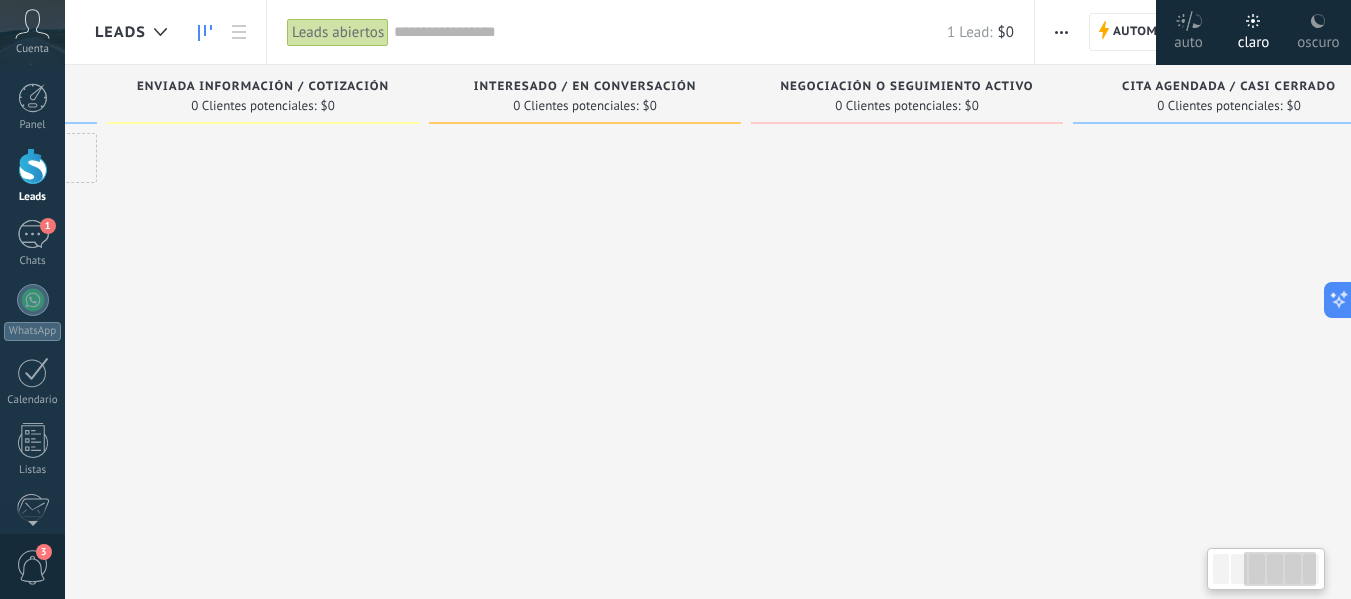 scroll, scrollTop: 0, scrollLeft: 706, axis: horizontal 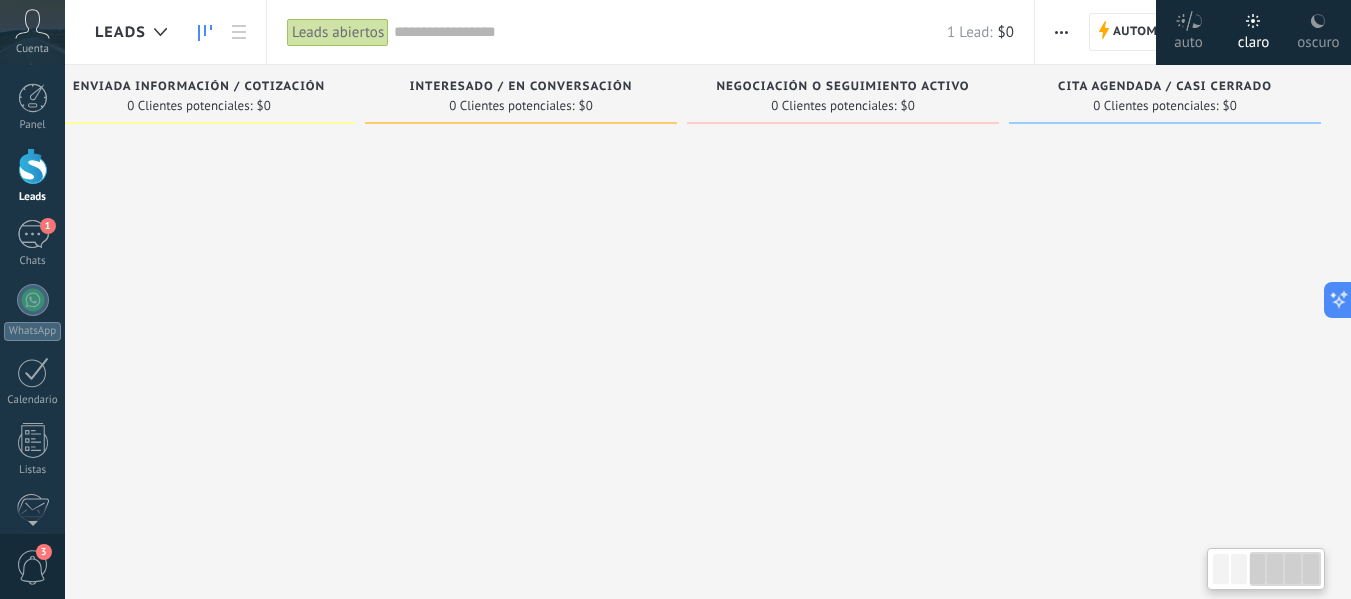 drag, startPoint x: 898, startPoint y: 186, endPoint x: 679, endPoint y: 200, distance: 219.44704 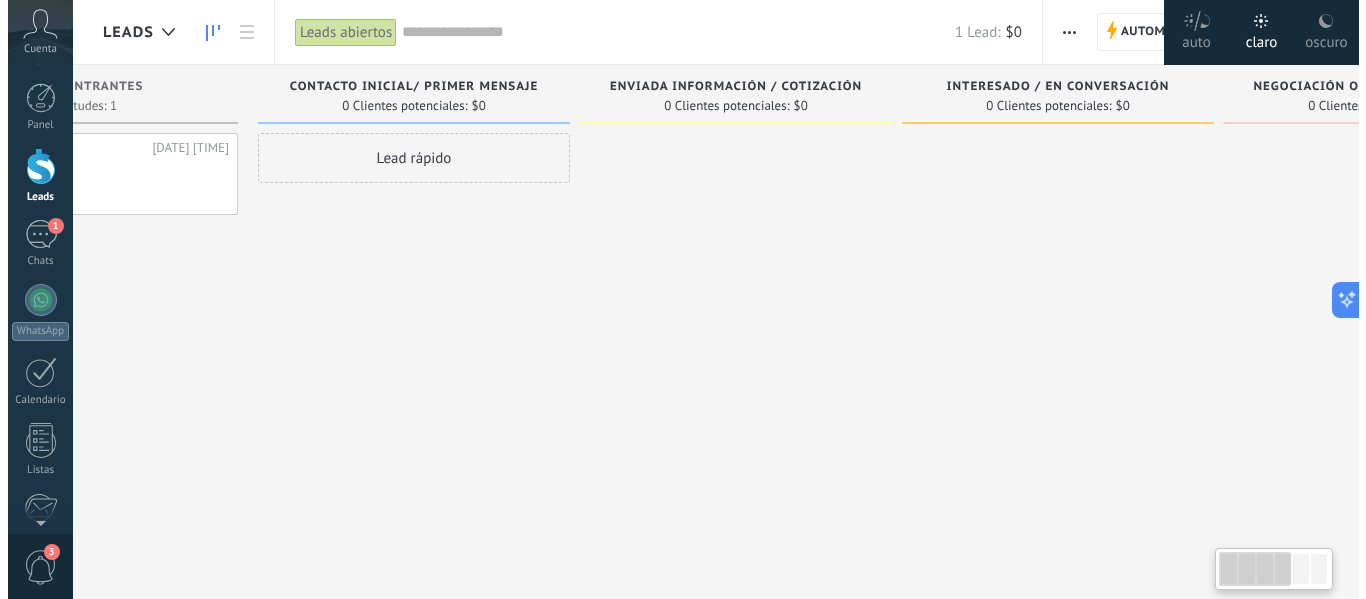 scroll, scrollTop: 0, scrollLeft: 0, axis: both 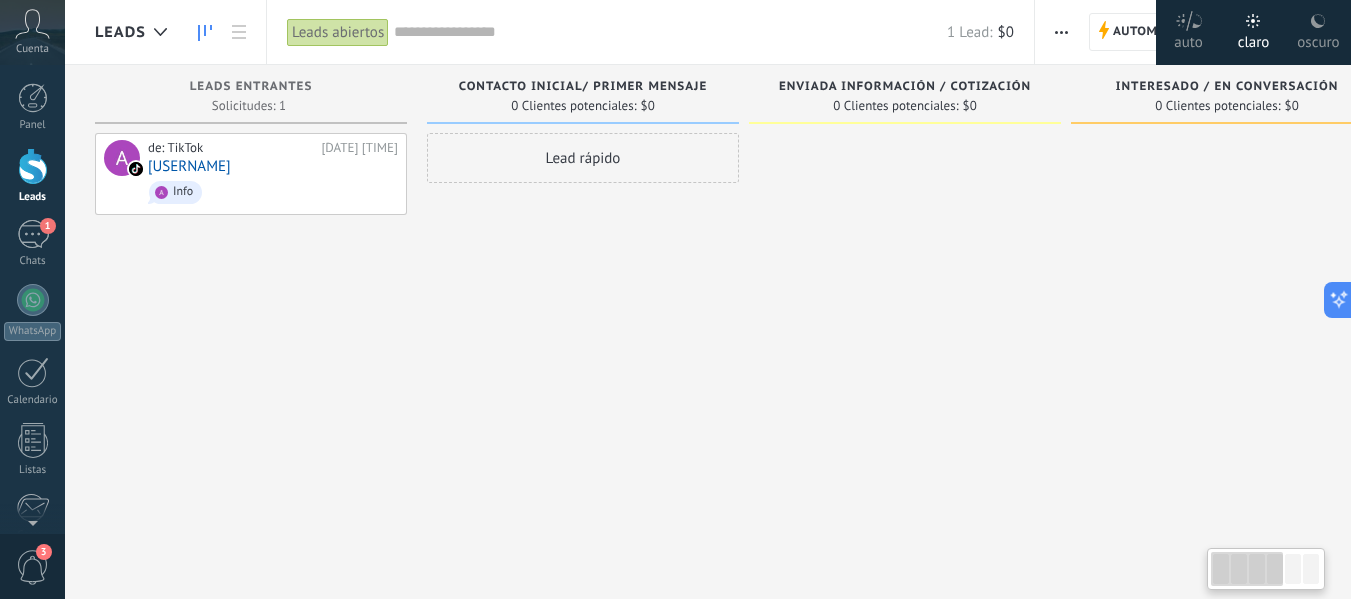 drag, startPoint x: 330, startPoint y: 277, endPoint x: 1365, endPoint y: 276, distance: 1035.0005 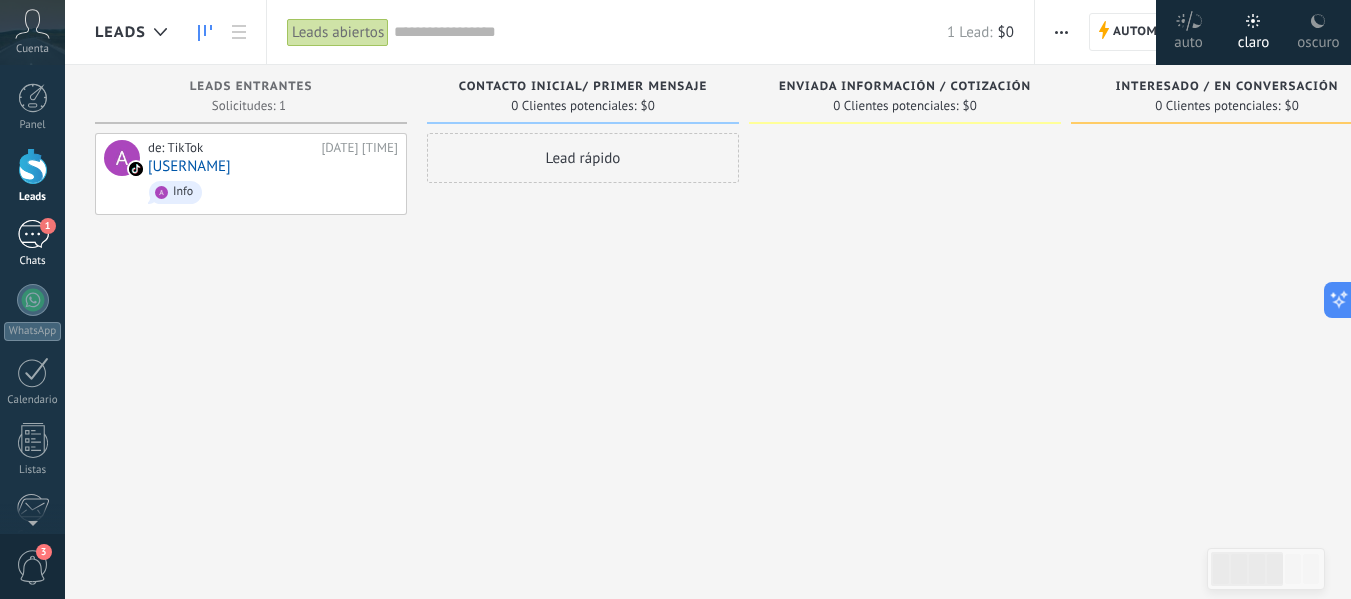 click on "1" at bounding box center (33, 234) 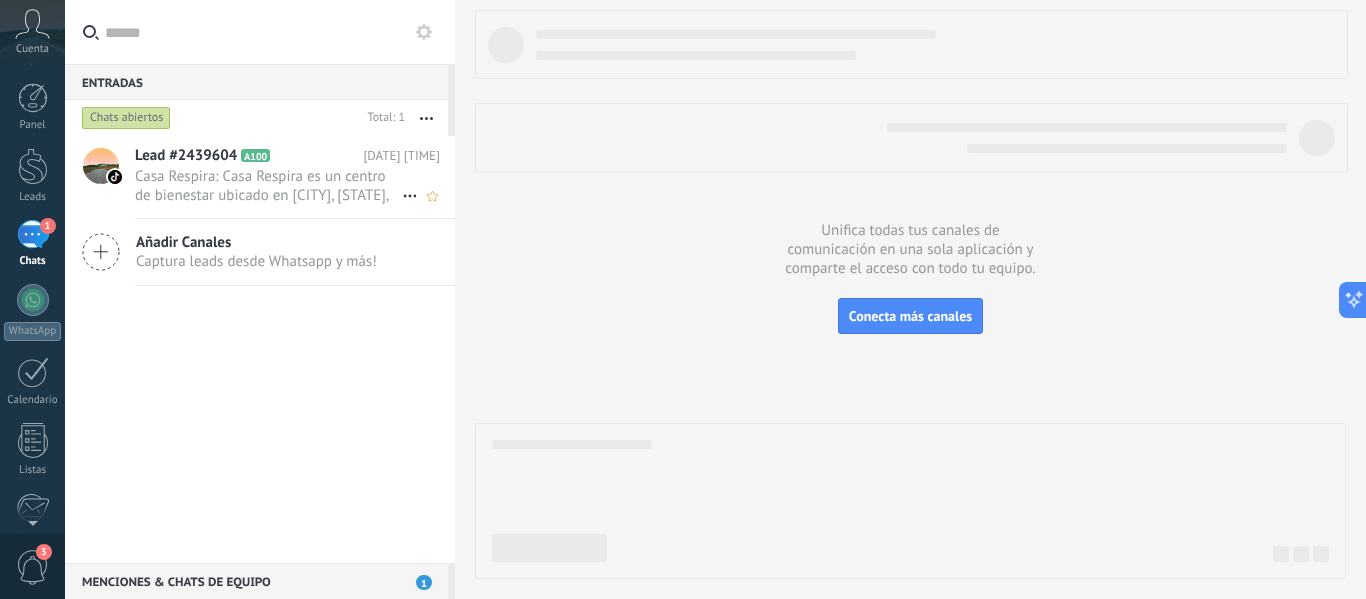 click on "Casa Respira: Casa Respira es un centro de bienestar ubicado en Mexicali, B.C., diseñado como un santuario para el descanso,..." at bounding box center (268, 186) 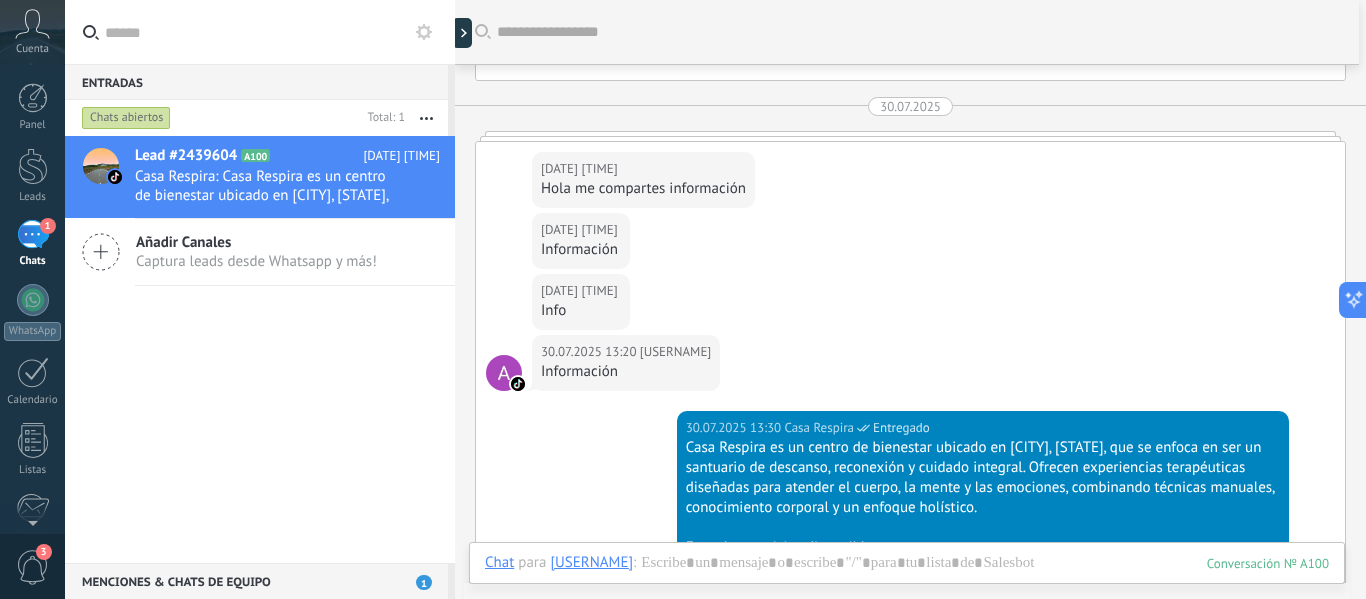 scroll, scrollTop: 11407, scrollLeft: 0, axis: vertical 